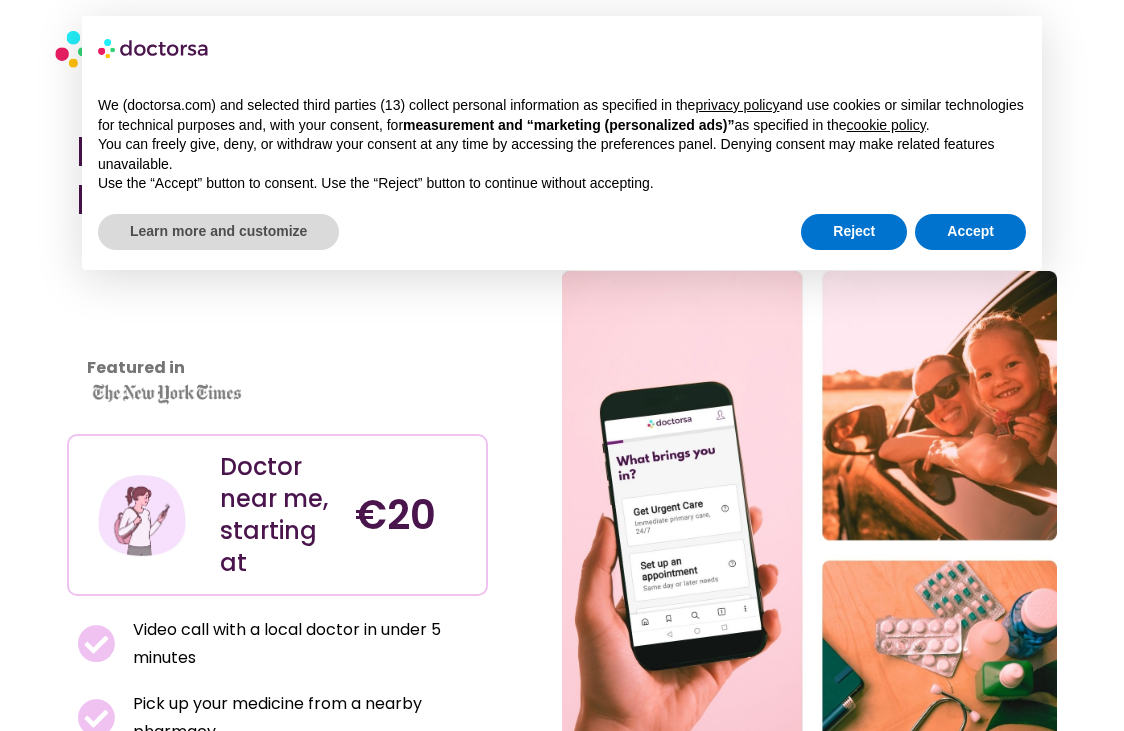 scroll, scrollTop: 0, scrollLeft: 0, axis: both 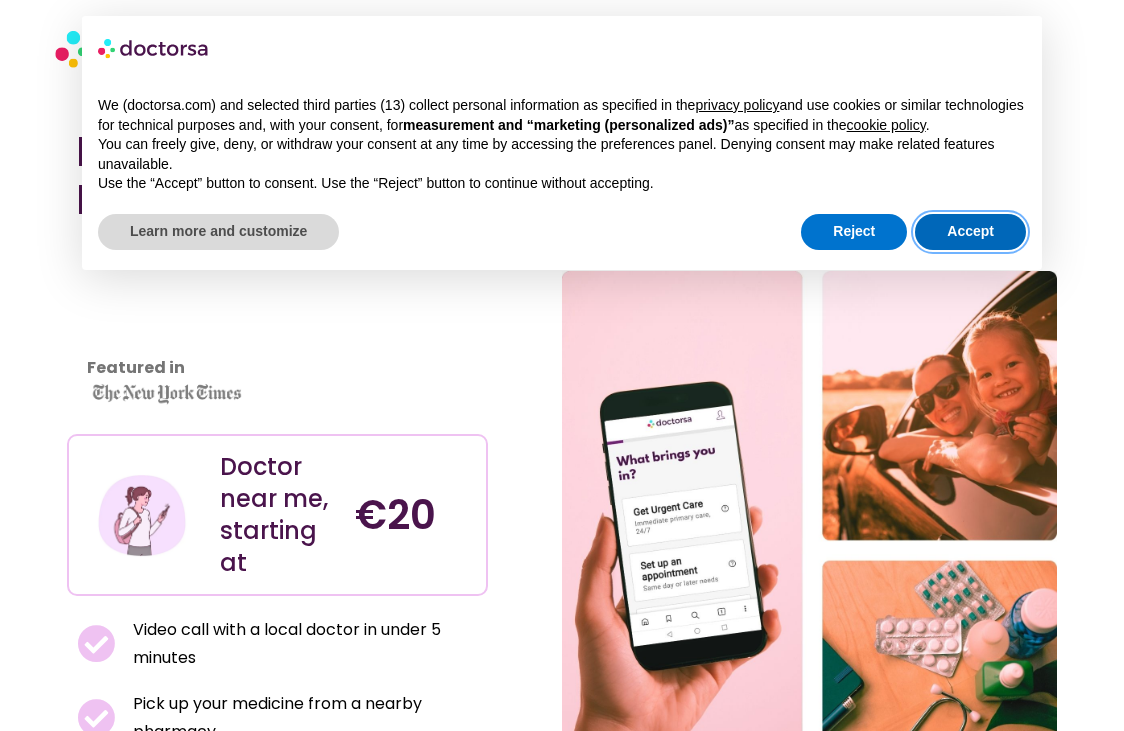 click on "Accept" at bounding box center [970, 232] 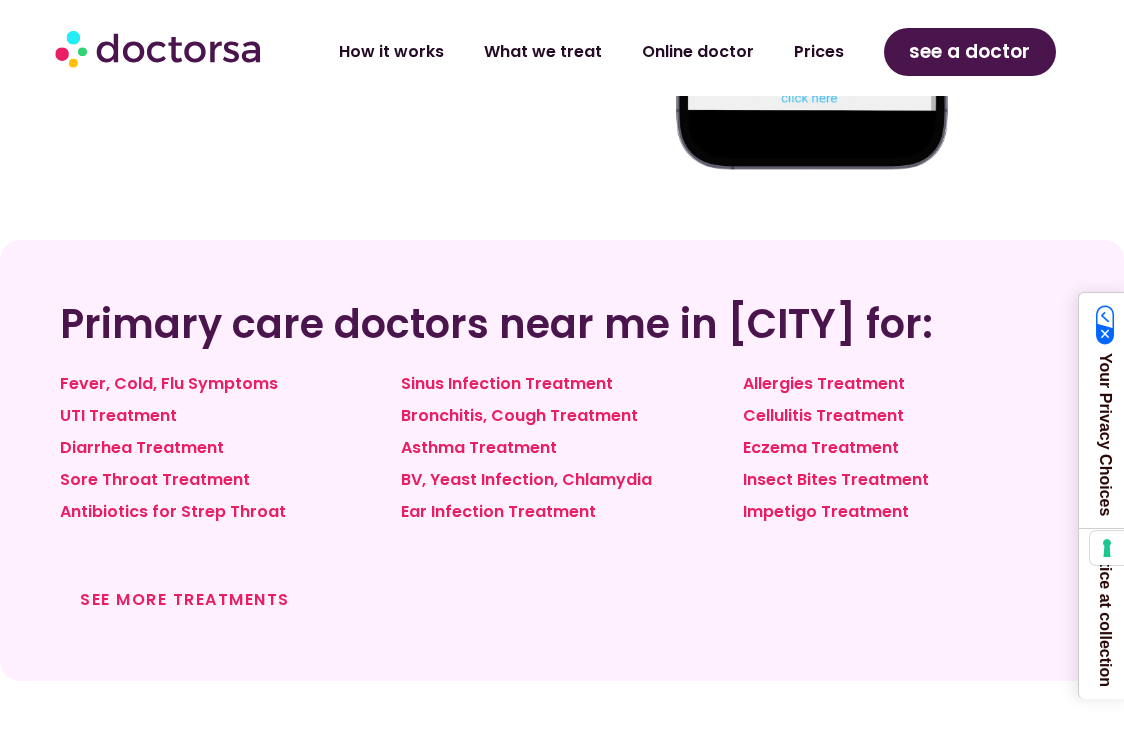 scroll, scrollTop: 1456, scrollLeft: 0, axis: vertical 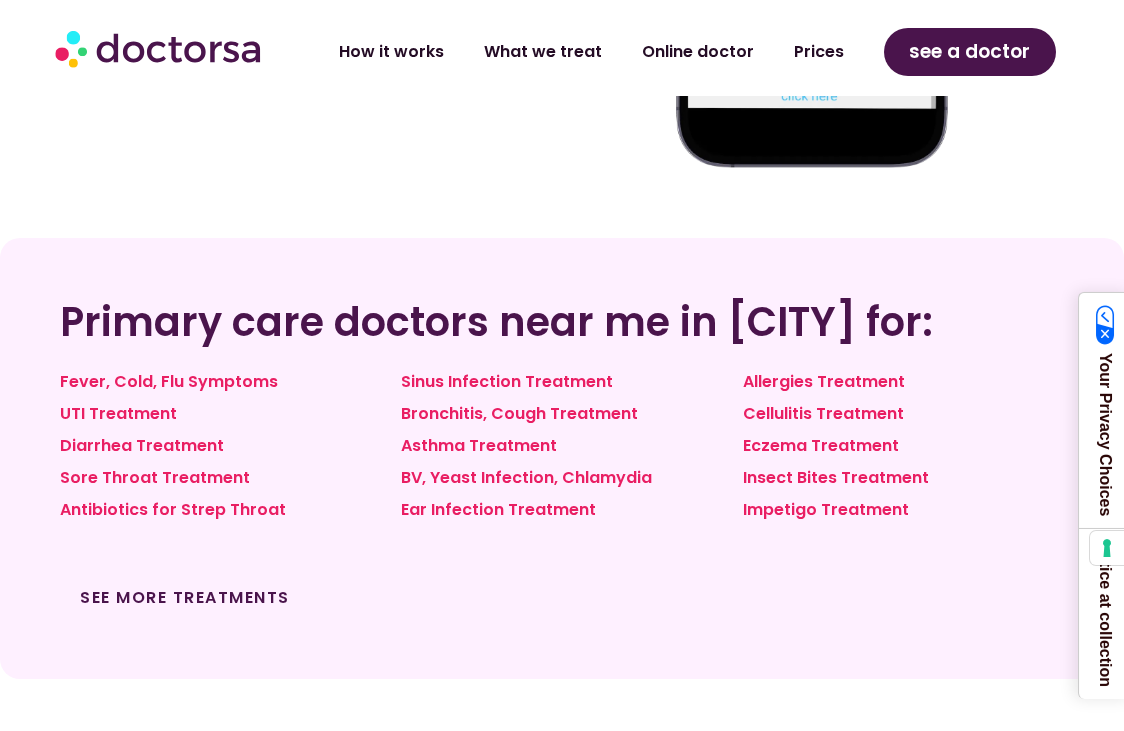 click on "See more treatments" at bounding box center (185, 597) 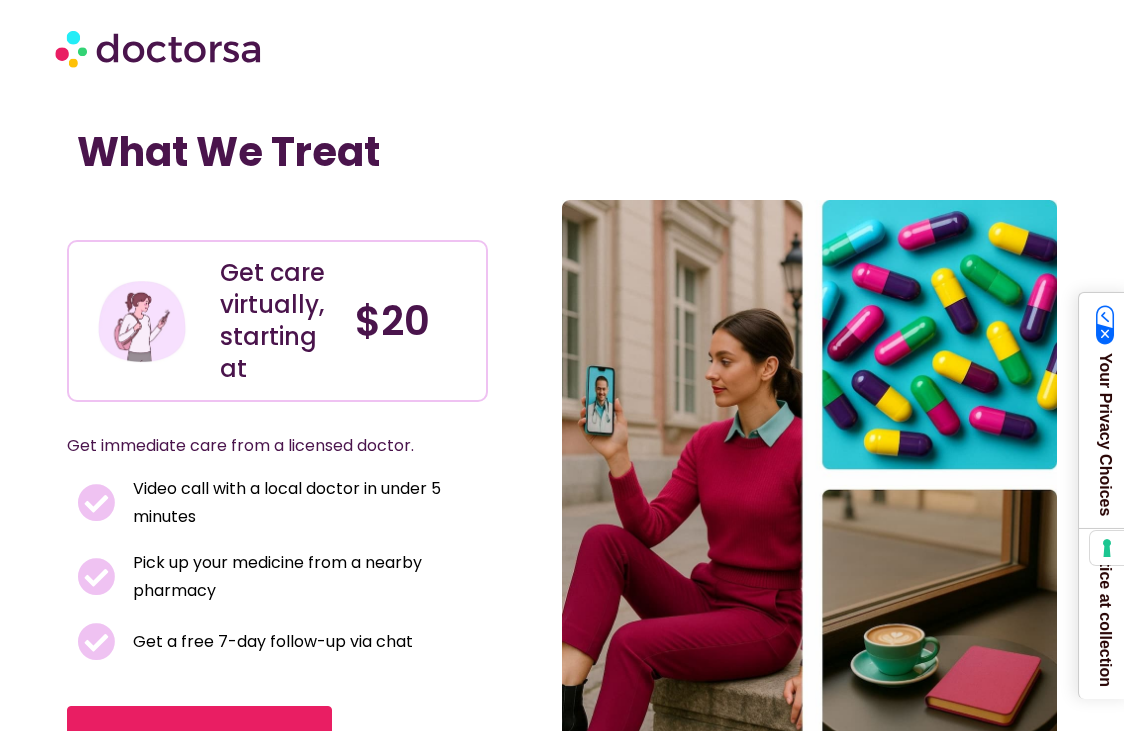 scroll, scrollTop: 0, scrollLeft: 0, axis: both 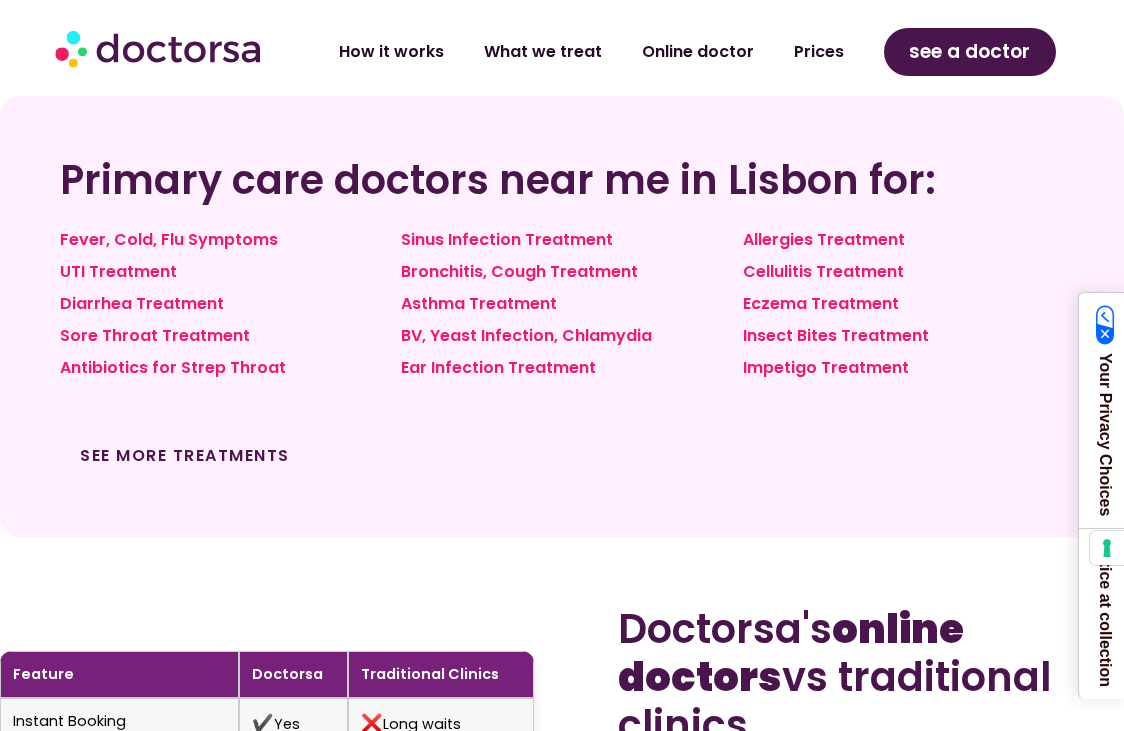 click on "See more treatments" at bounding box center [185, 455] 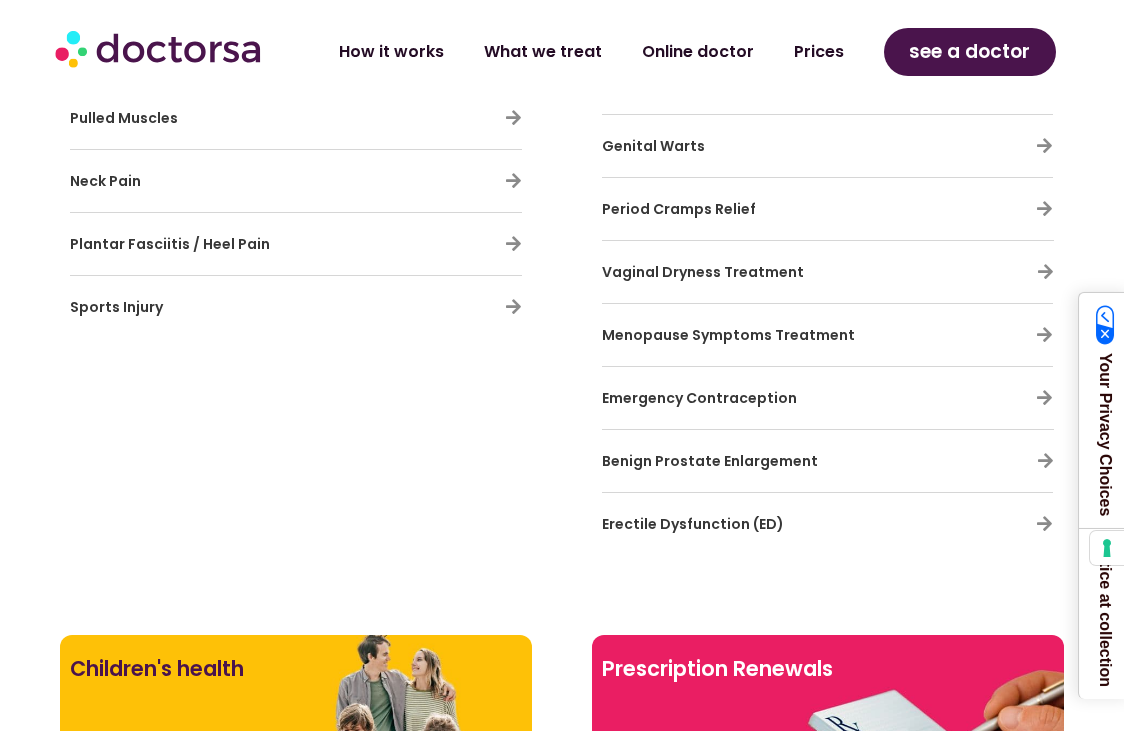 scroll, scrollTop: 4874, scrollLeft: 0, axis: vertical 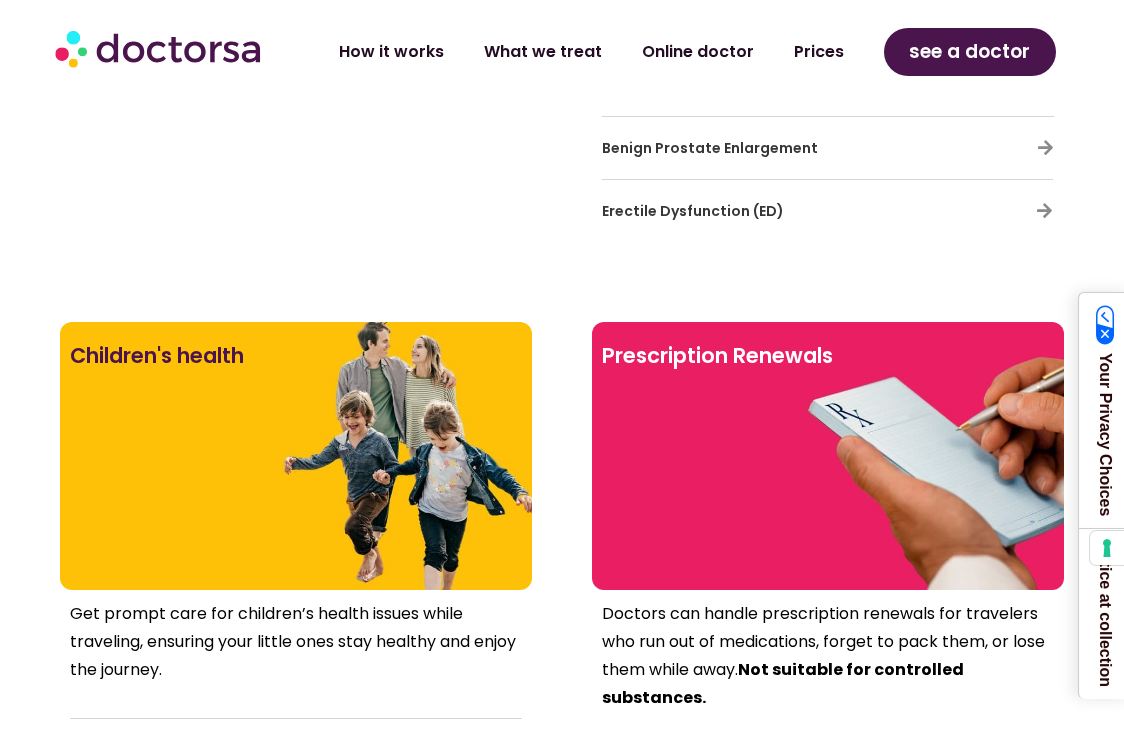 click at bounding box center (828, 490) 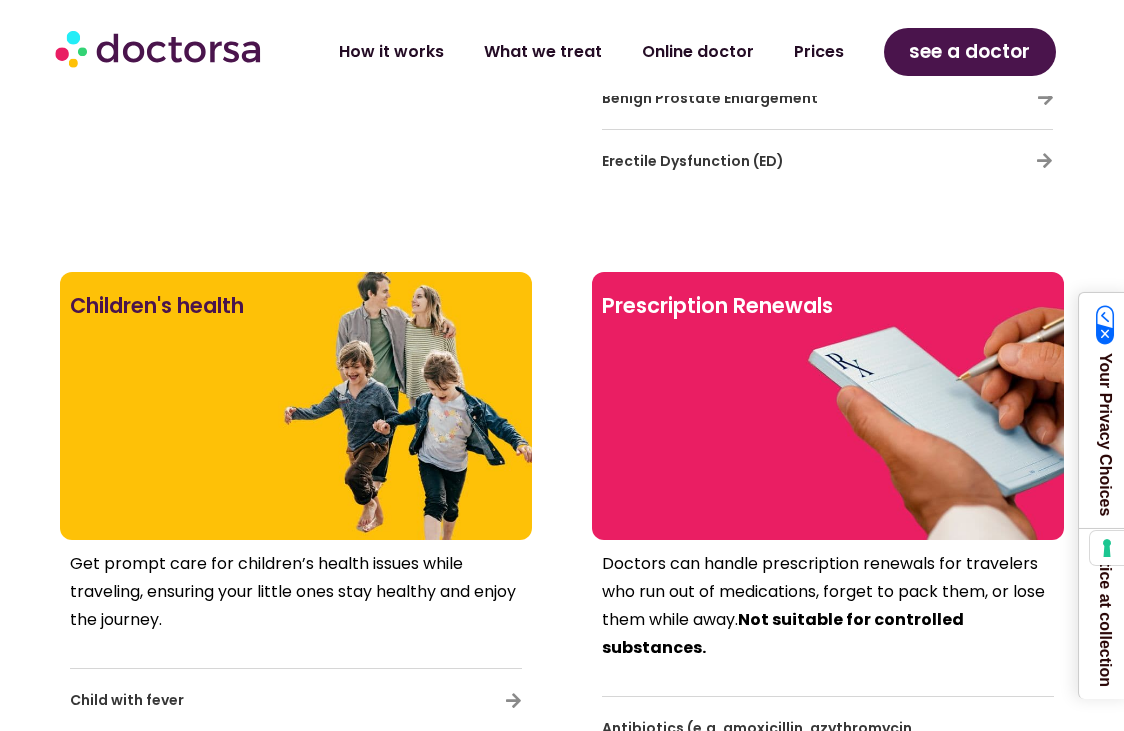 scroll, scrollTop: 4925, scrollLeft: 0, axis: vertical 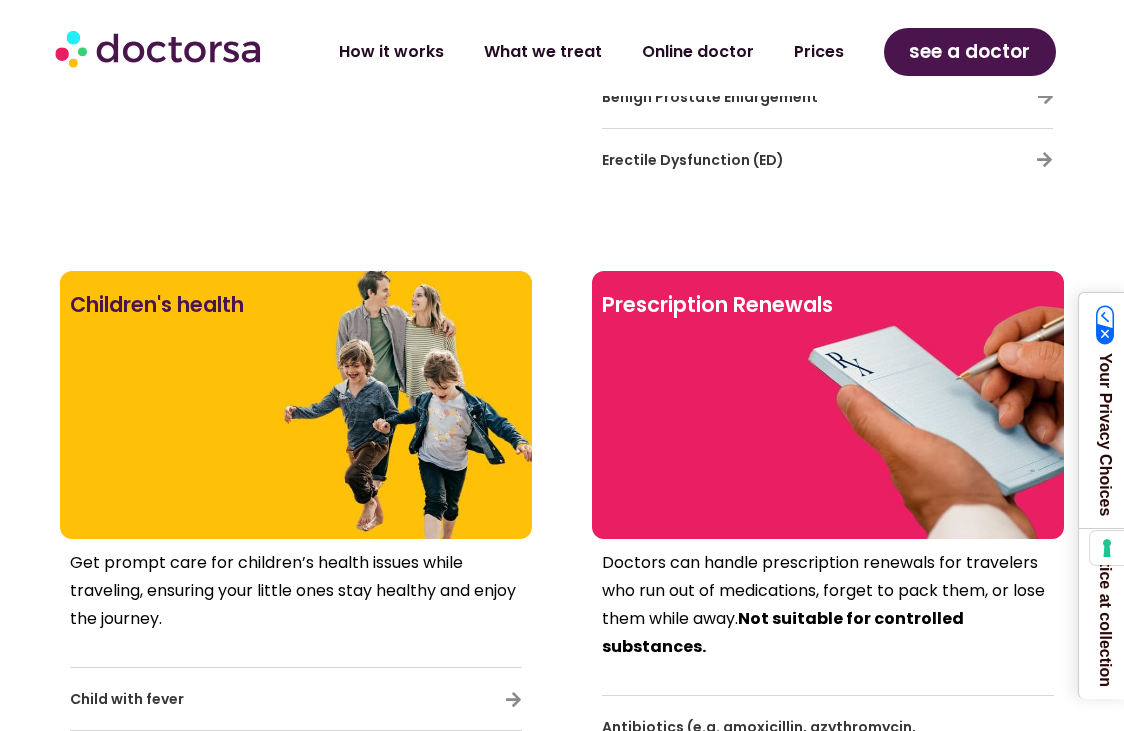 click at bounding box center [828, 439] 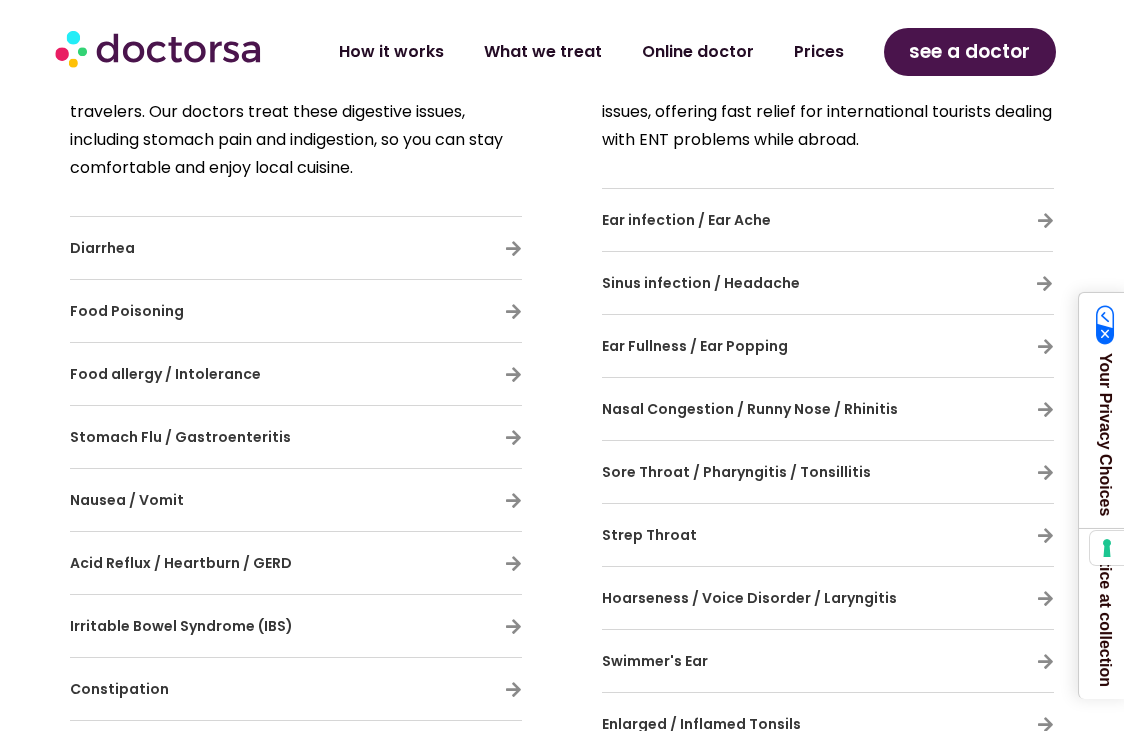 scroll, scrollTop: 2934, scrollLeft: 0, axis: vertical 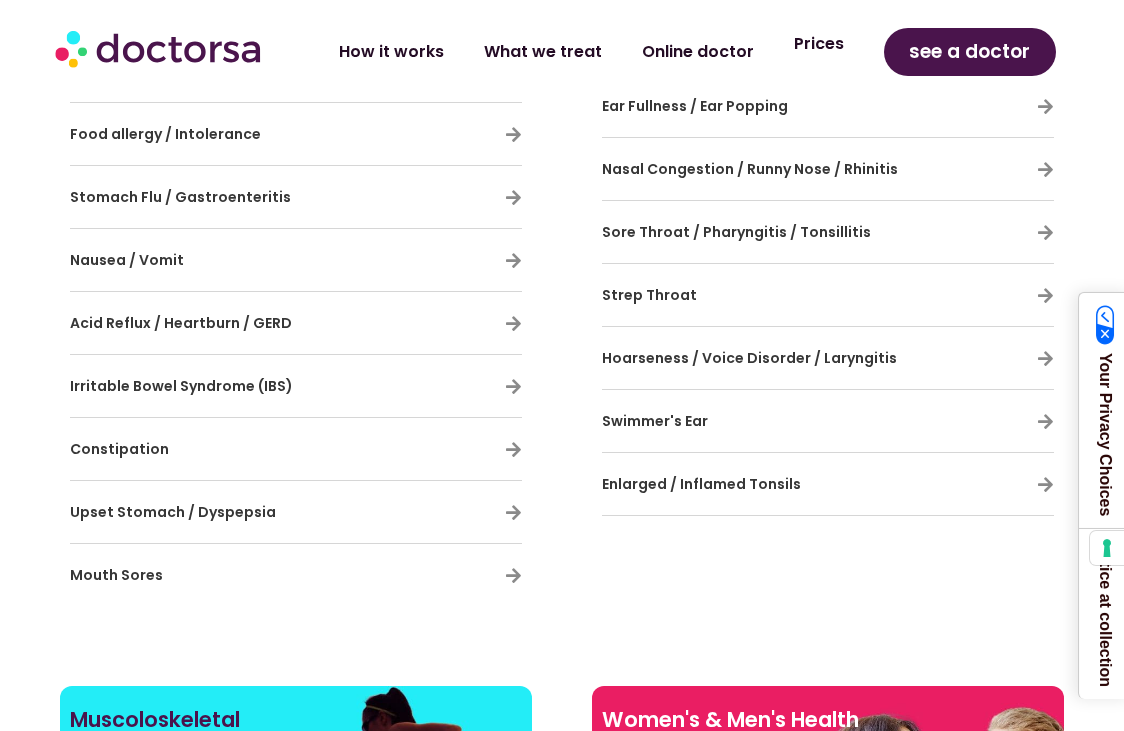 click on "Prices" 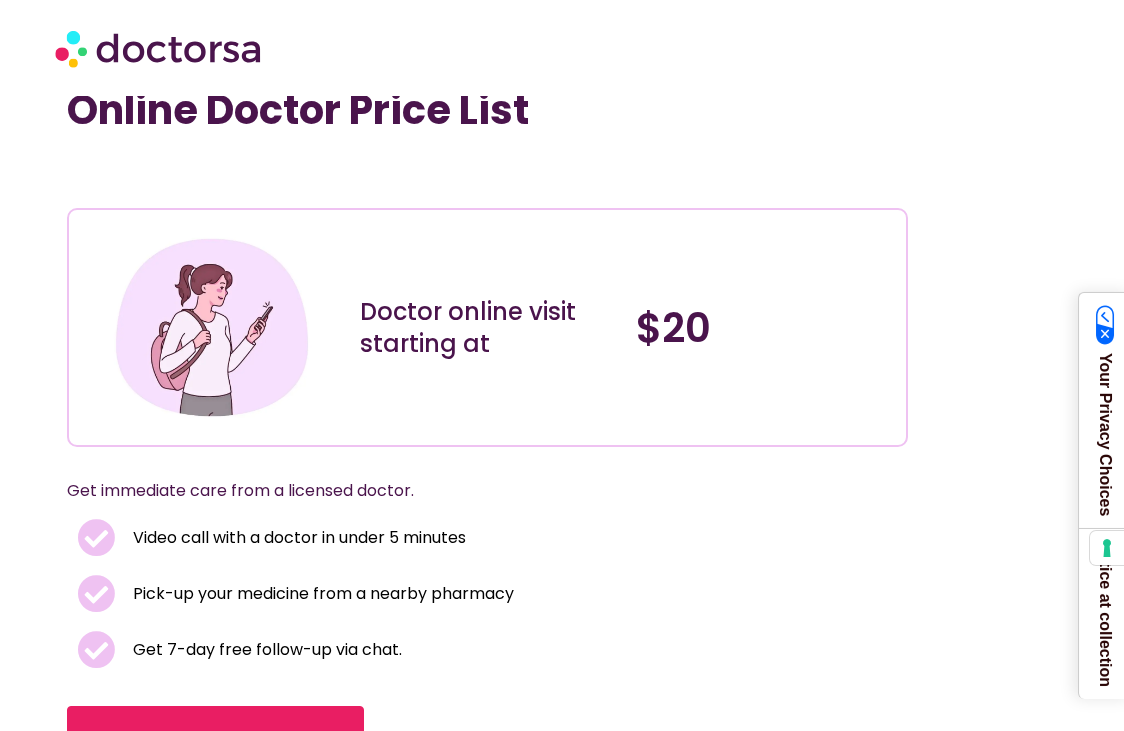 scroll, scrollTop: 0, scrollLeft: 0, axis: both 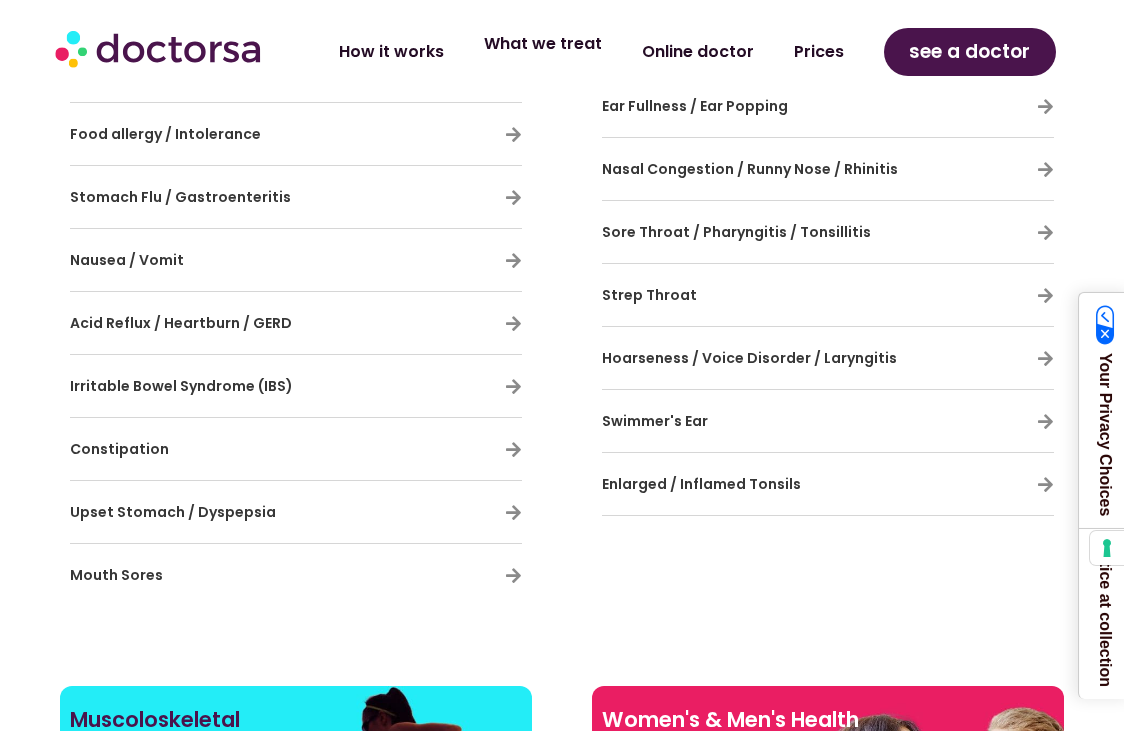 click on "What we treat" 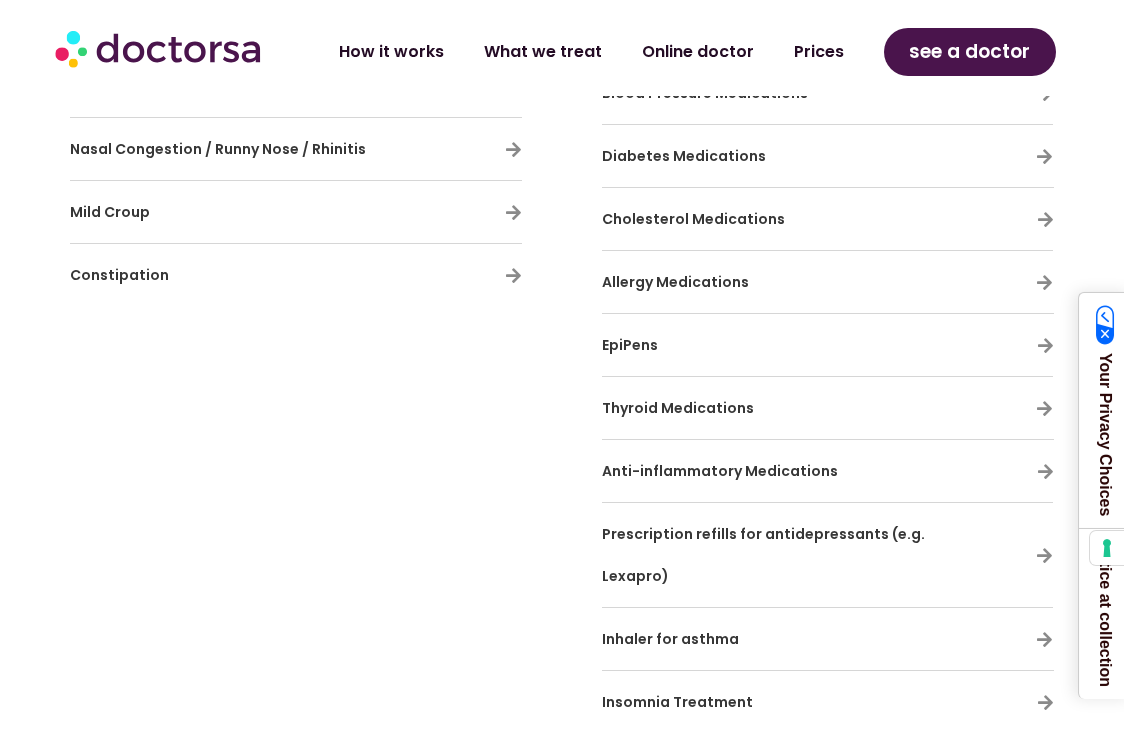 scroll, scrollTop: 5984, scrollLeft: 0, axis: vertical 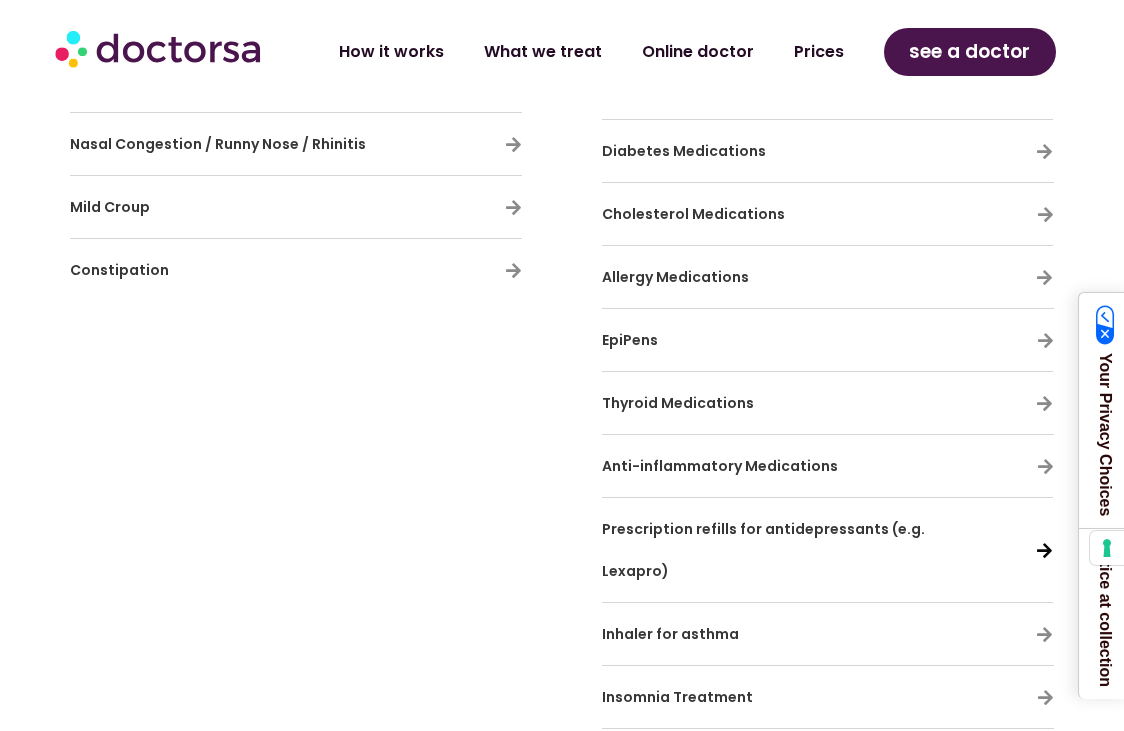click at bounding box center (1044, 550) 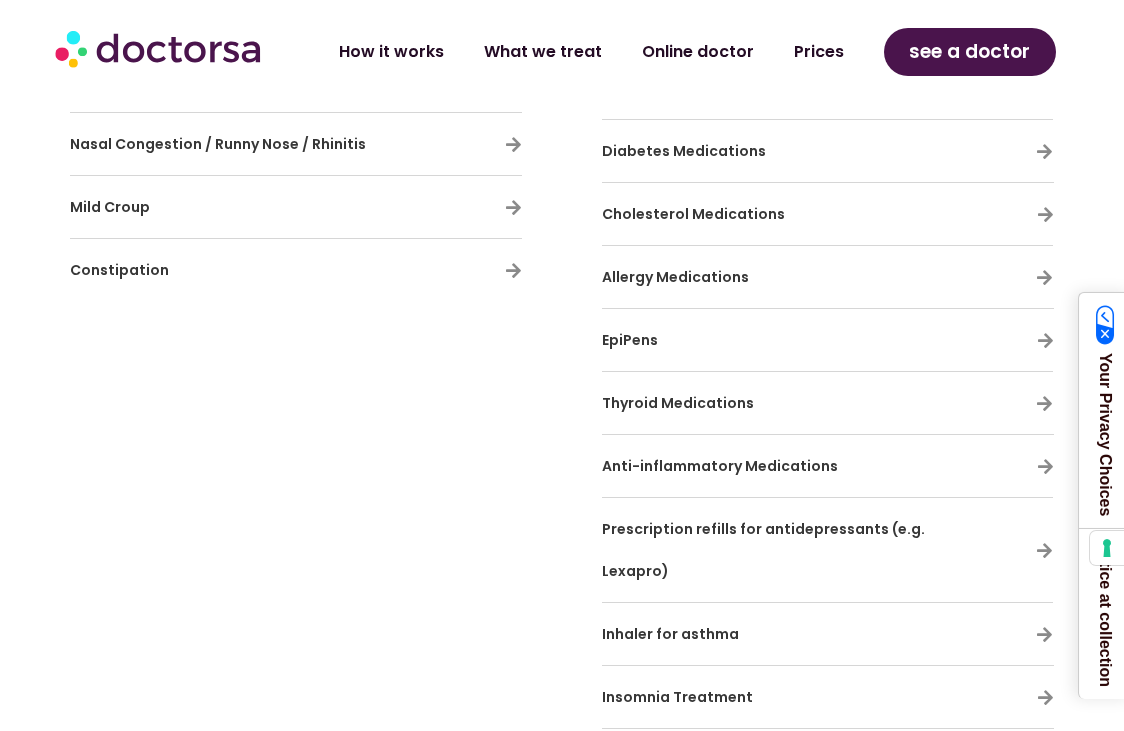 click on "Prescription refills for antidepressants (e.g. Lexapro)" at bounding box center [763, 550] 